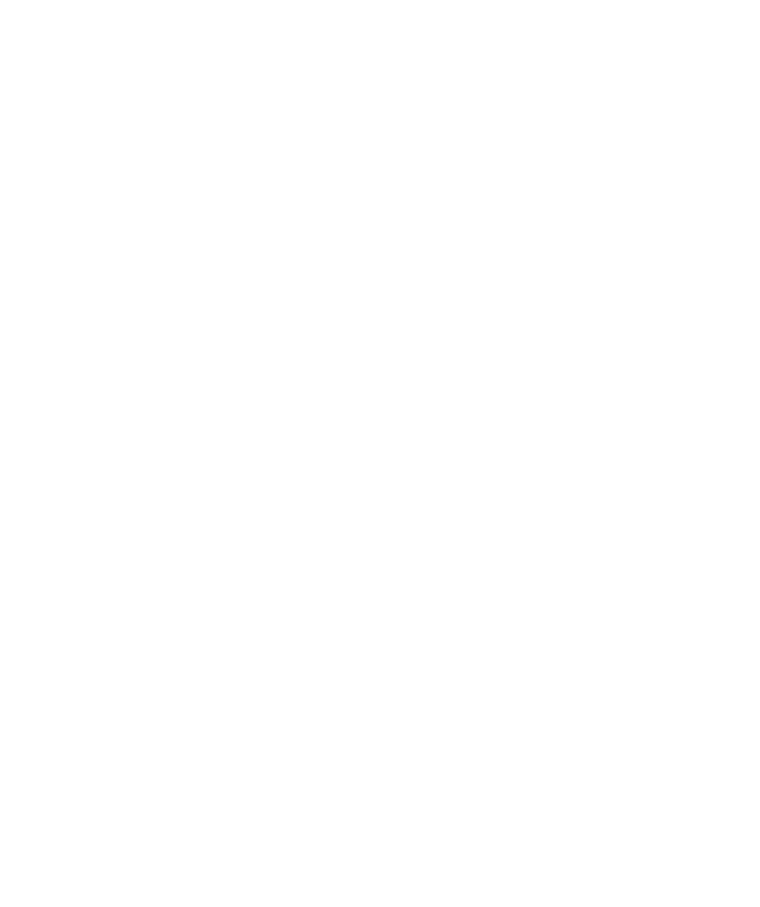 select on "*" 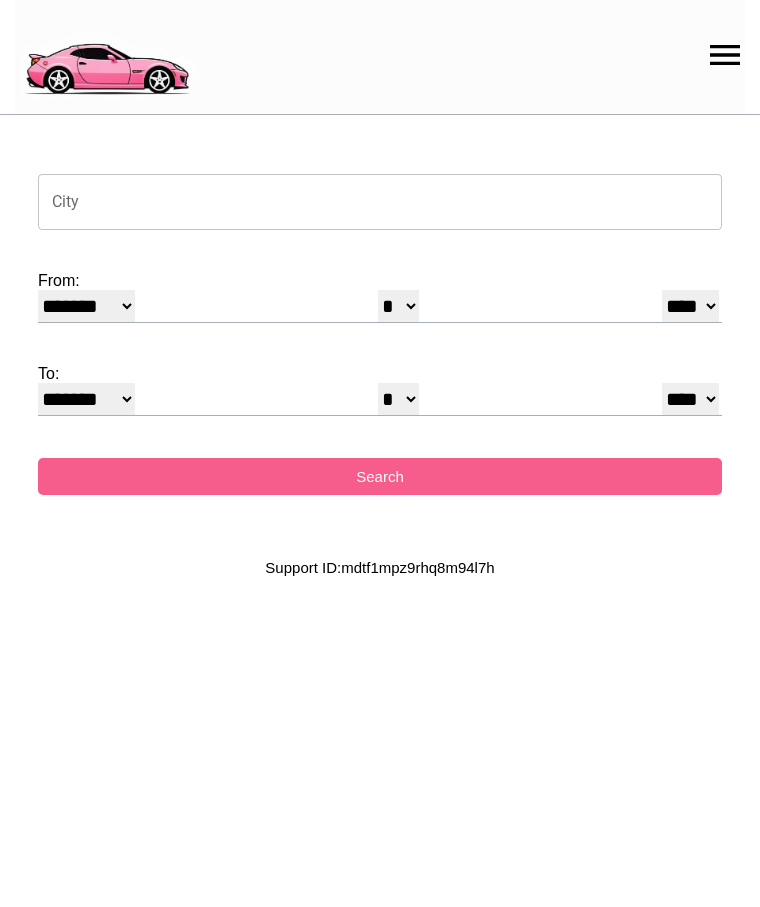 scroll, scrollTop: 0, scrollLeft: 0, axis: both 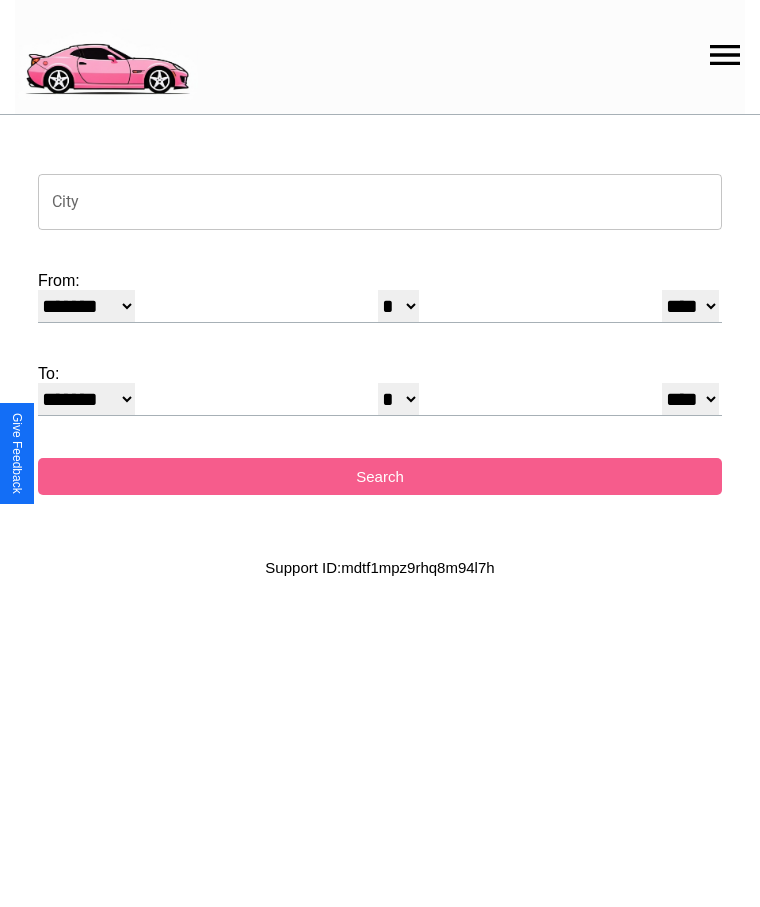 click 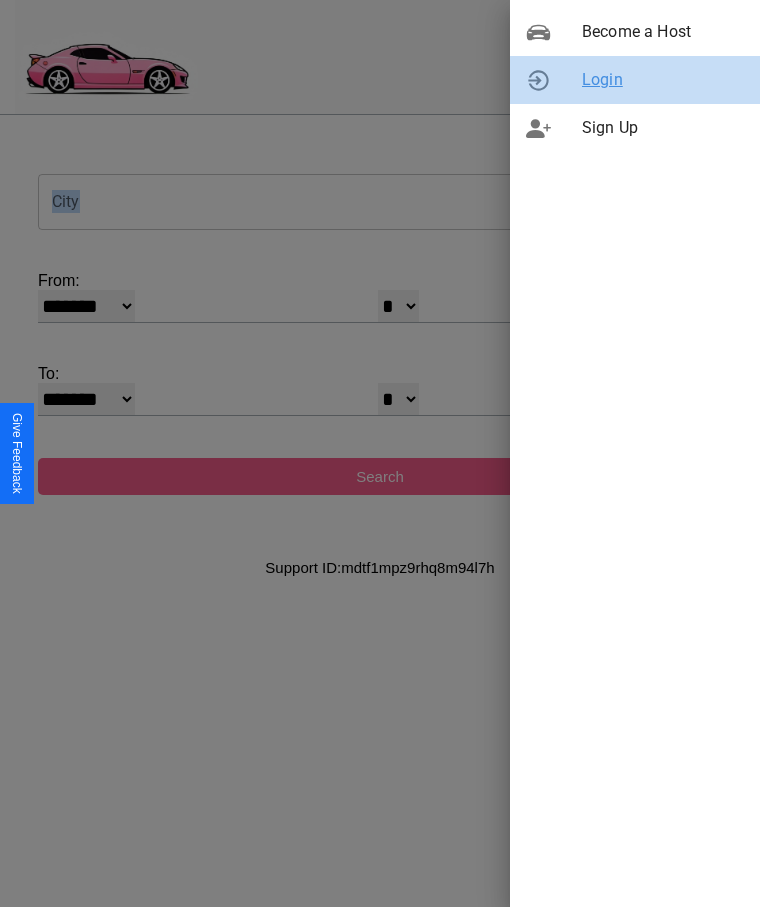click on "Login" at bounding box center (663, 80) 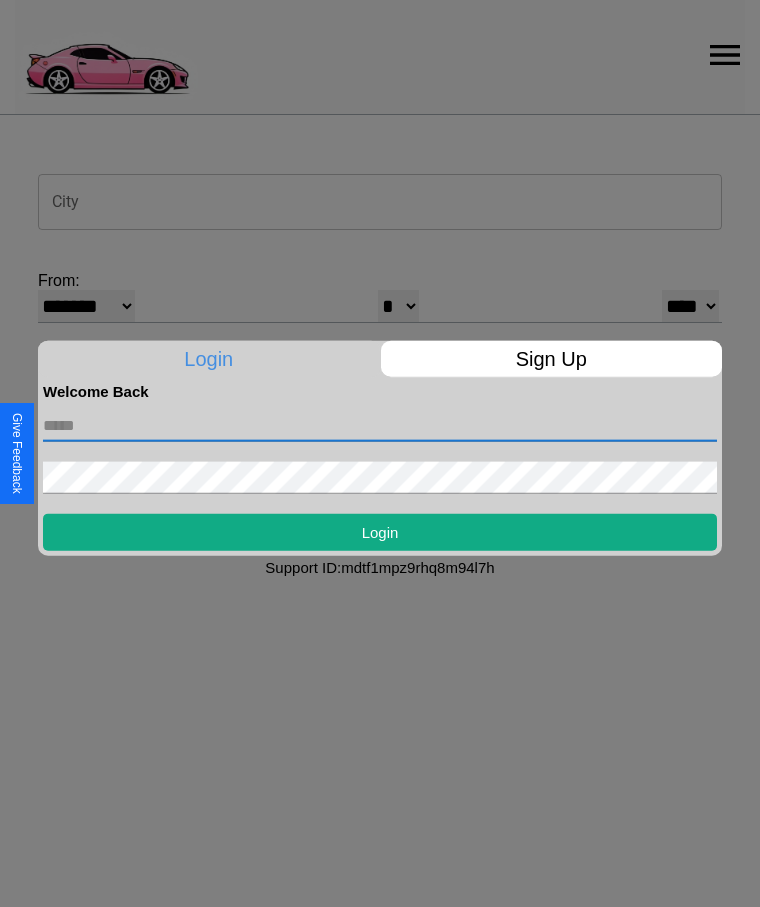 click at bounding box center (380, 425) 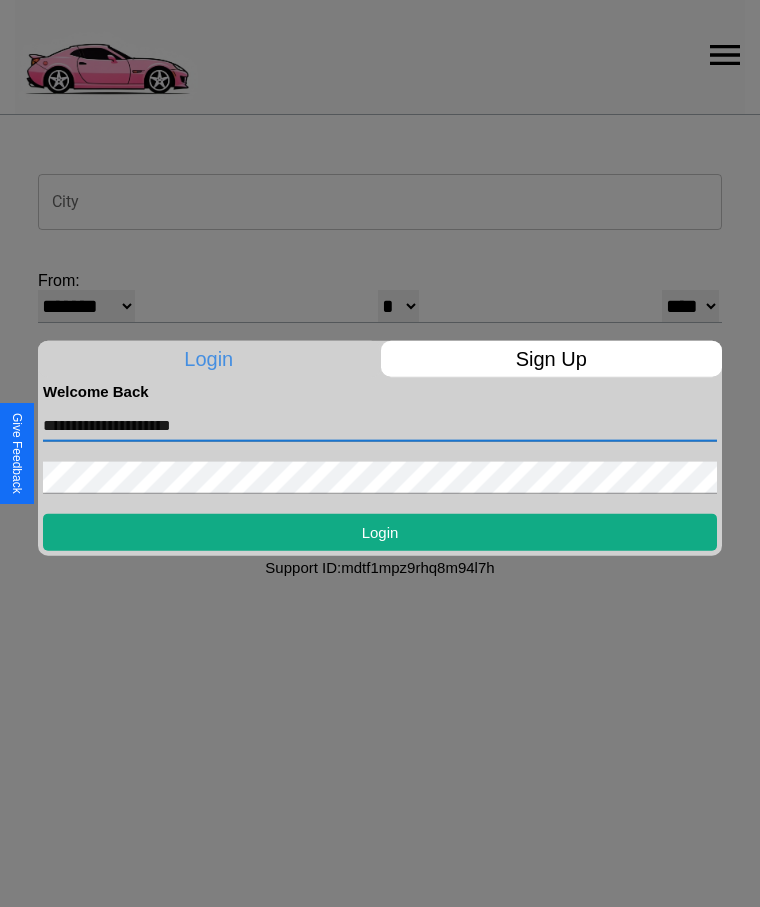 type on "**********" 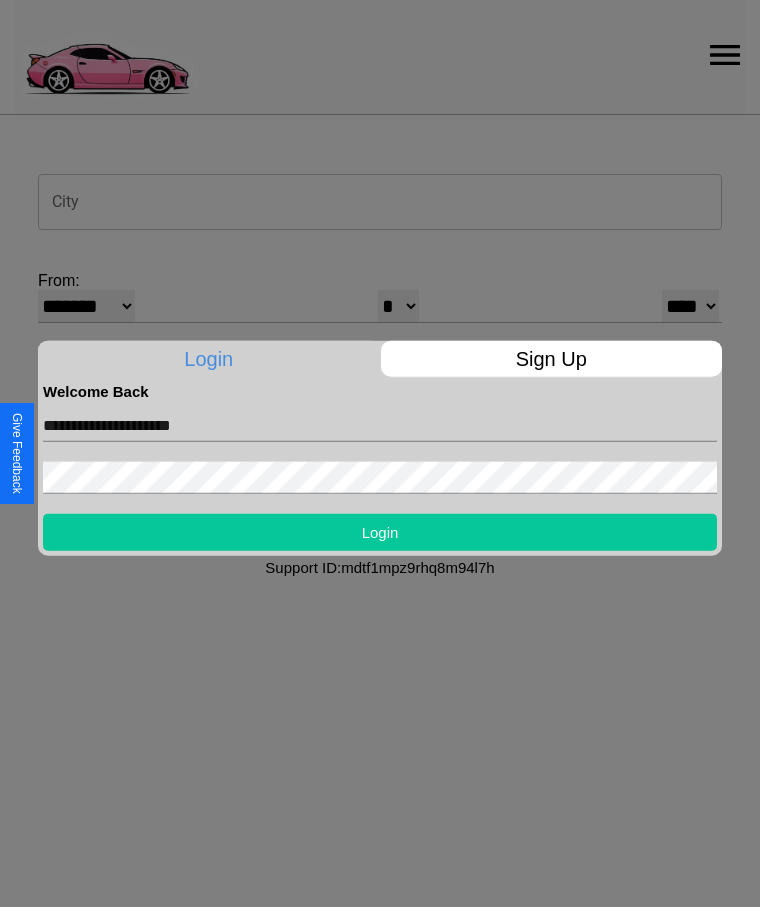 click on "Login" at bounding box center (380, 531) 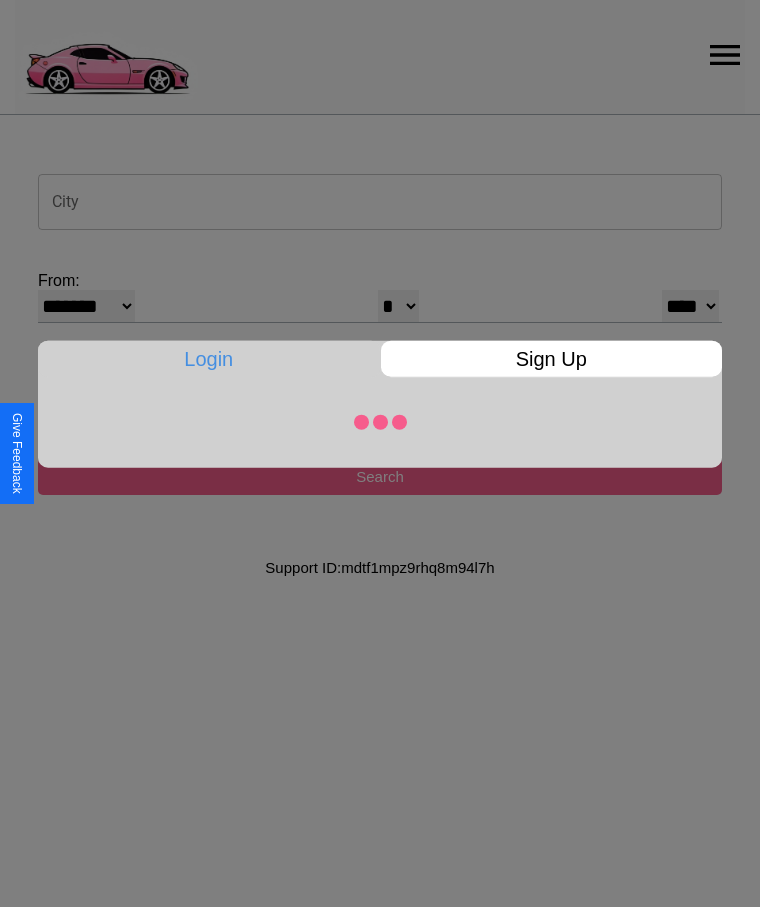 select on "*" 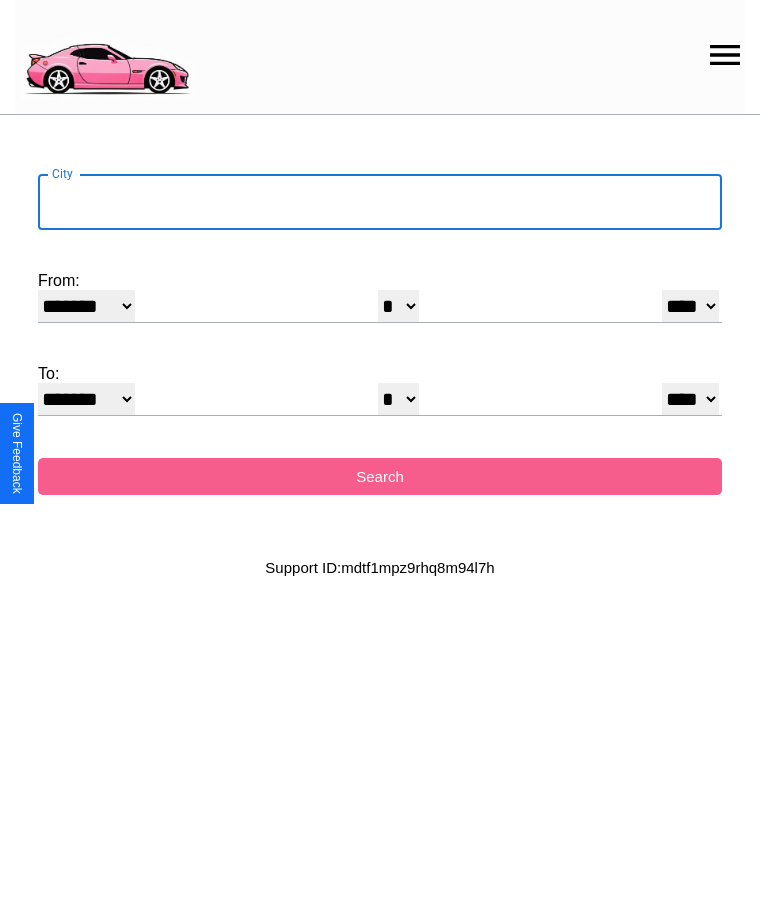 click on "City" at bounding box center [380, 202] 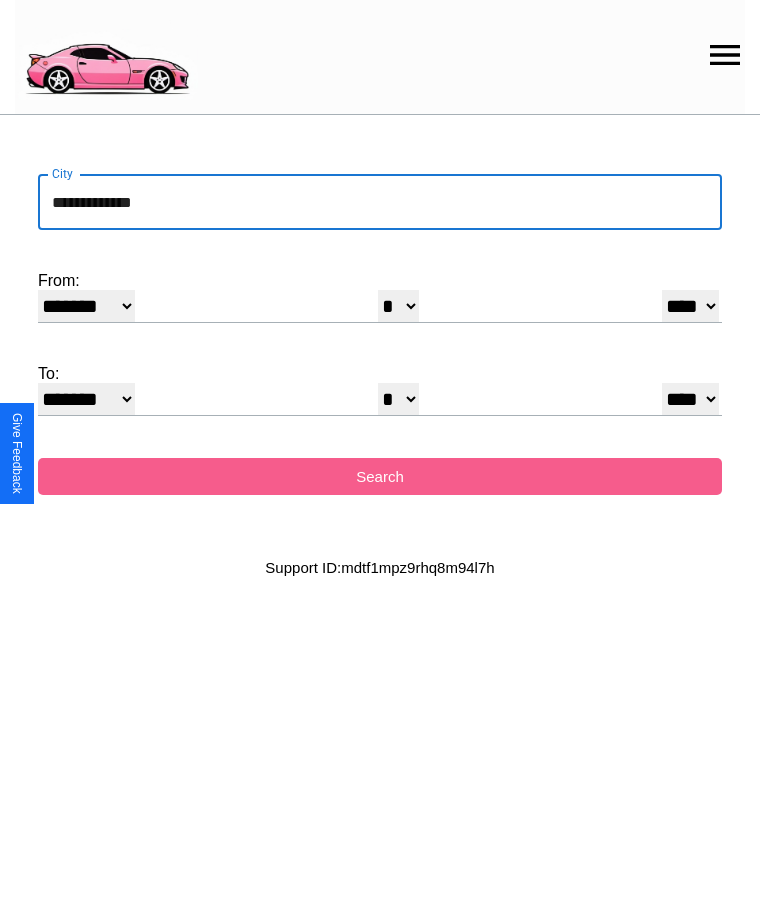 type on "**********" 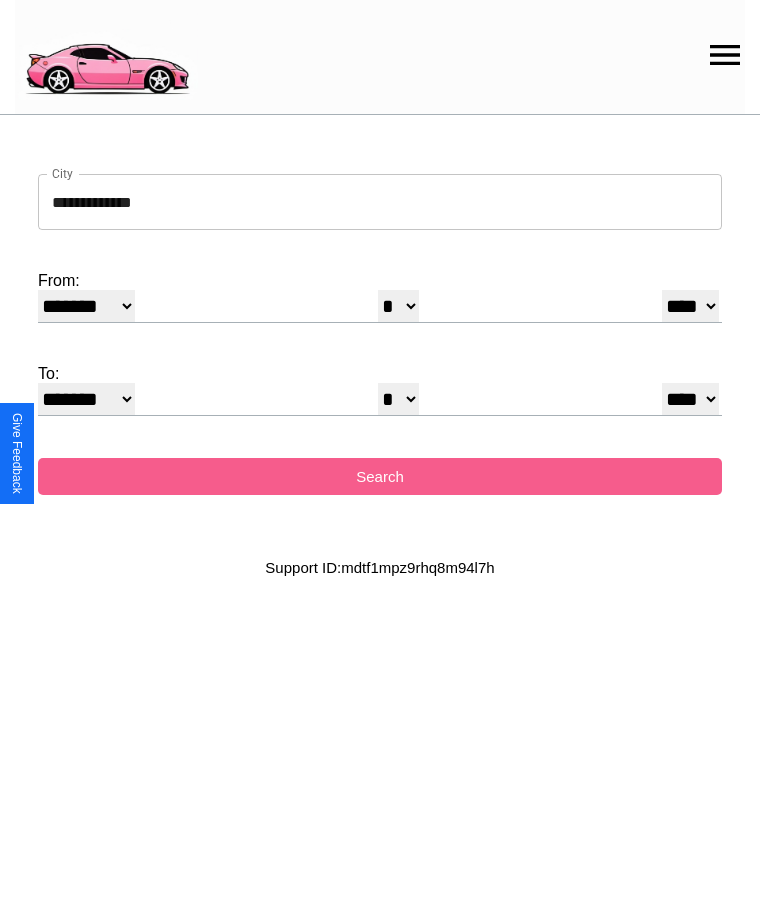 click on "******* ******** ***** ***** *** **** **** ****** ********* ******* ******** ********" at bounding box center [86, 306] 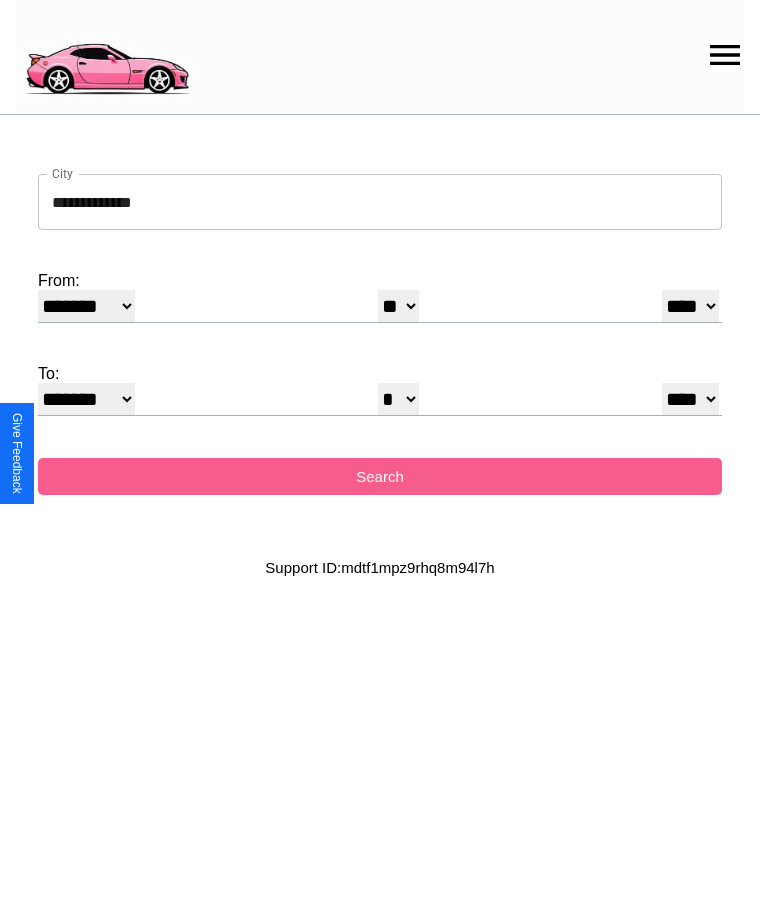 select on "**" 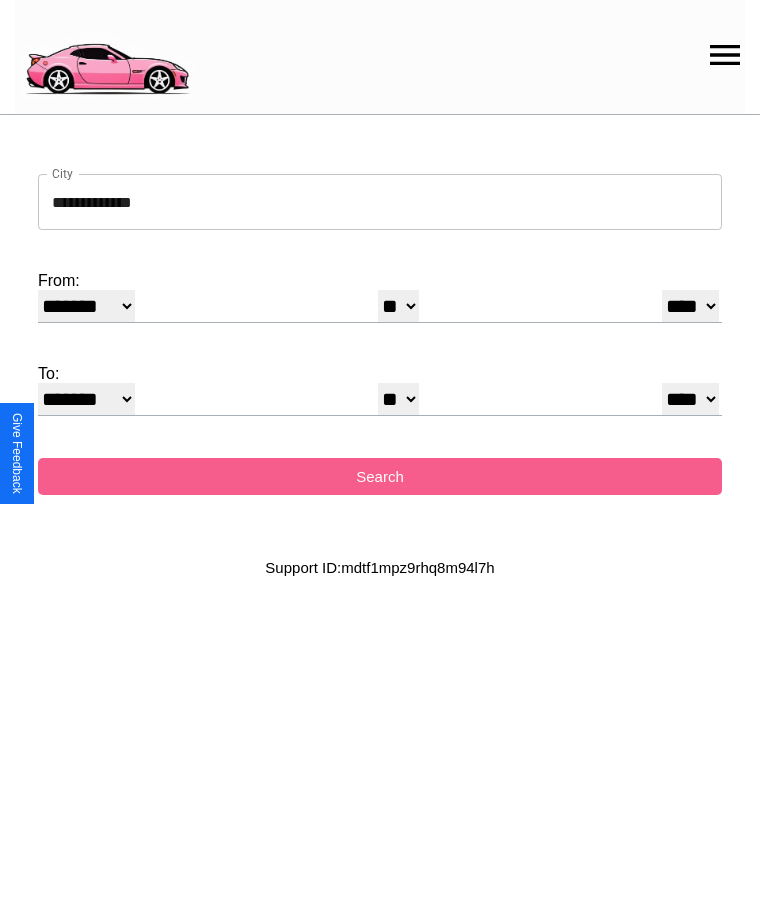 click on "******* ******** ***** ***** *** **** **** ****** ********* ******* ******** ********" at bounding box center [86, 399] 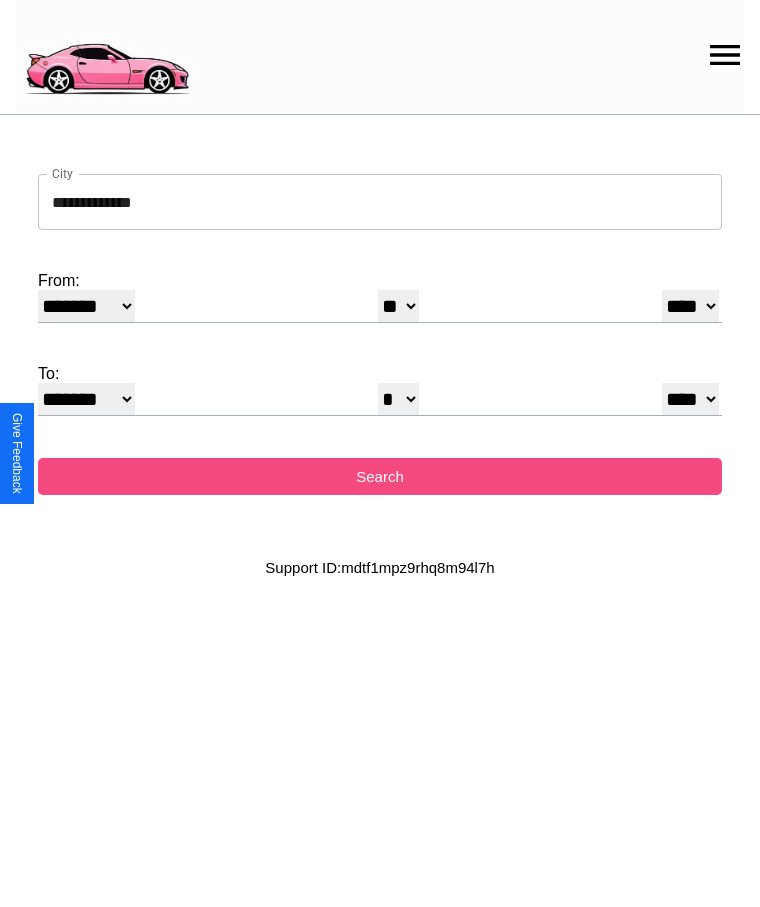 click on "Search" at bounding box center (380, 476) 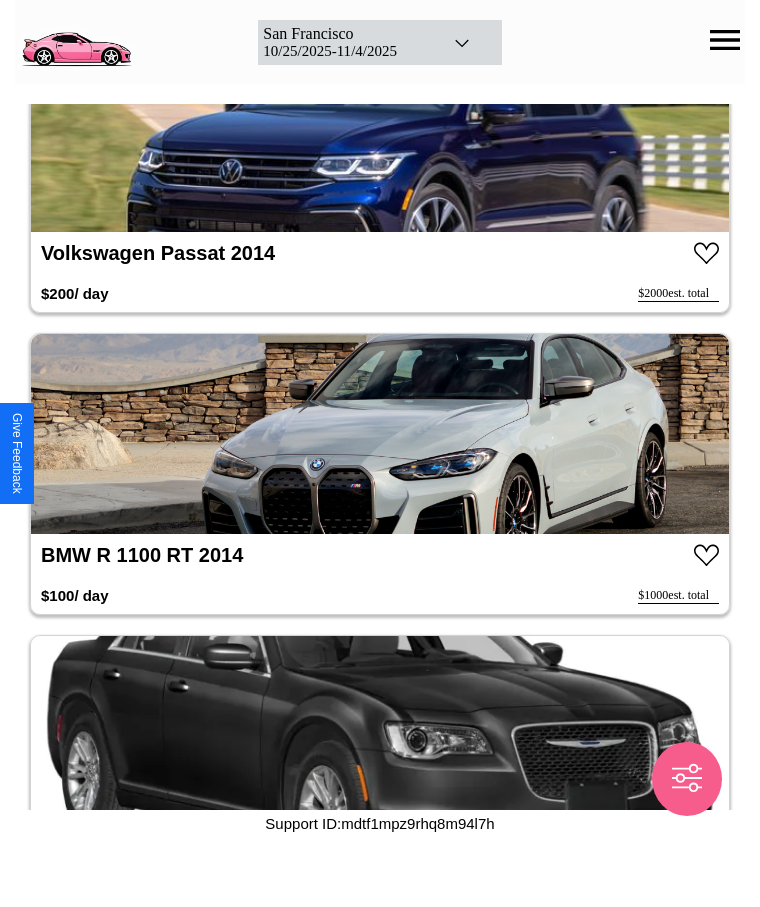 scroll, scrollTop: 724, scrollLeft: 0, axis: vertical 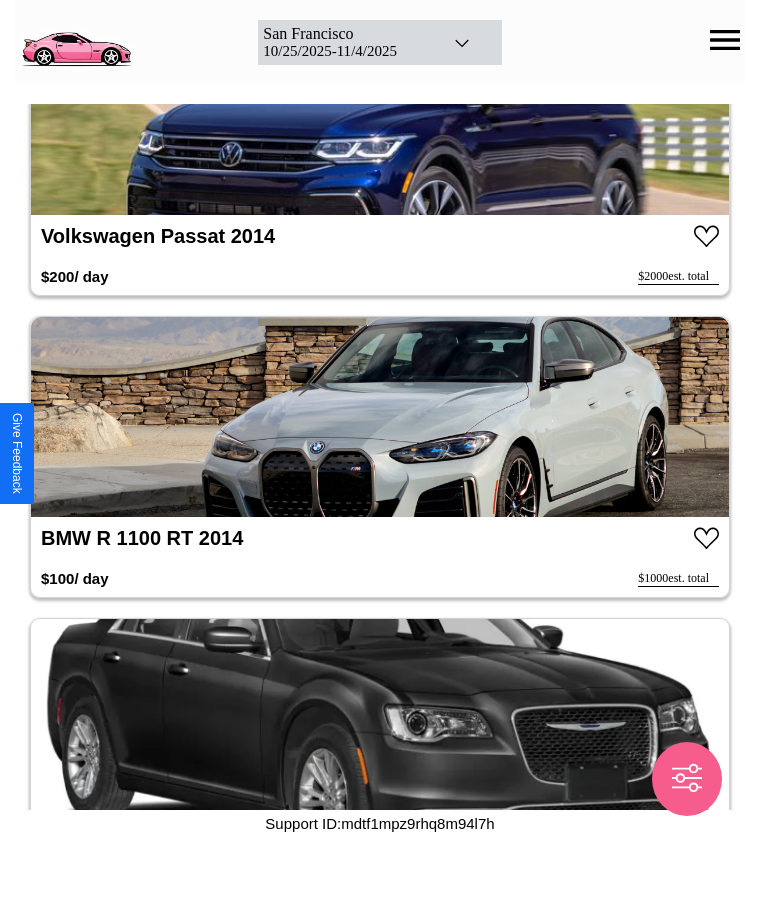 click at bounding box center (380, 417) 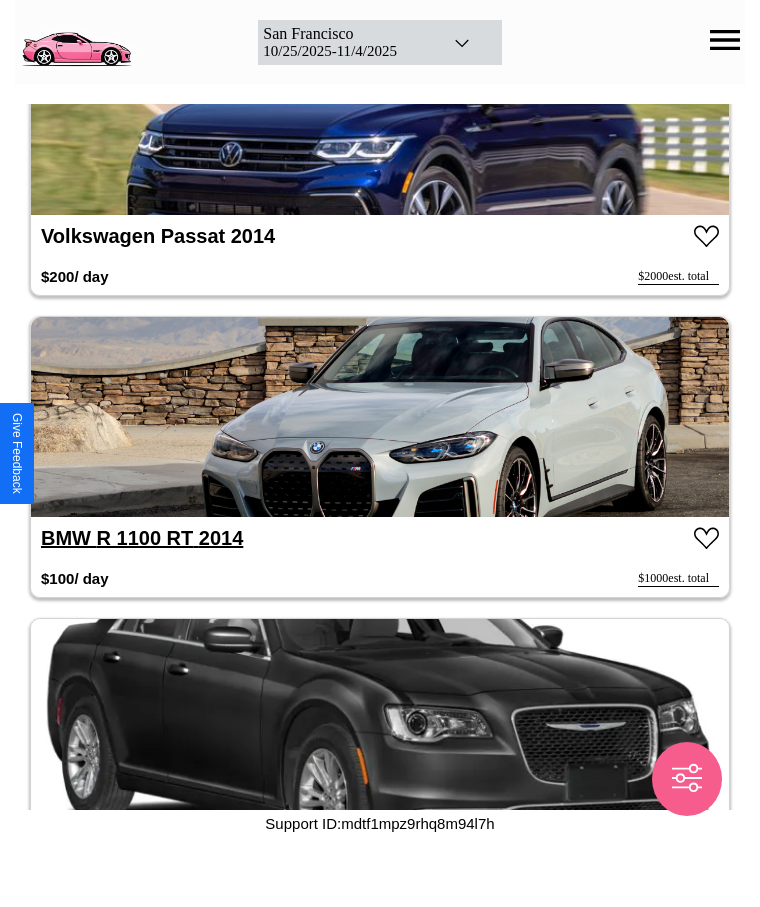 click on "BMW   R 1100 RT   2014" at bounding box center (142, 538) 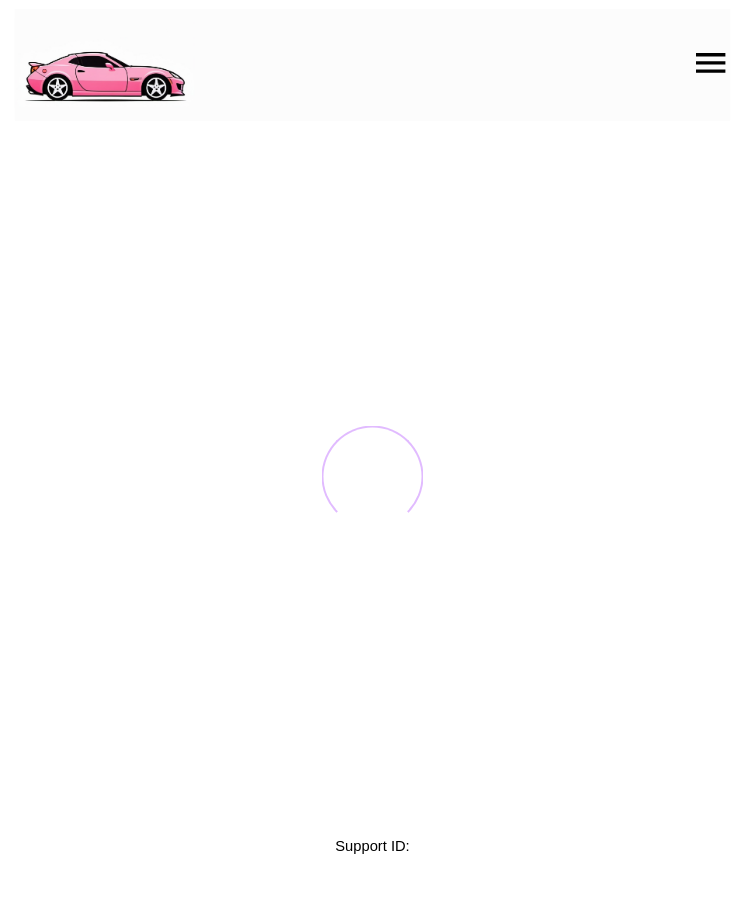 scroll, scrollTop: 0, scrollLeft: 0, axis: both 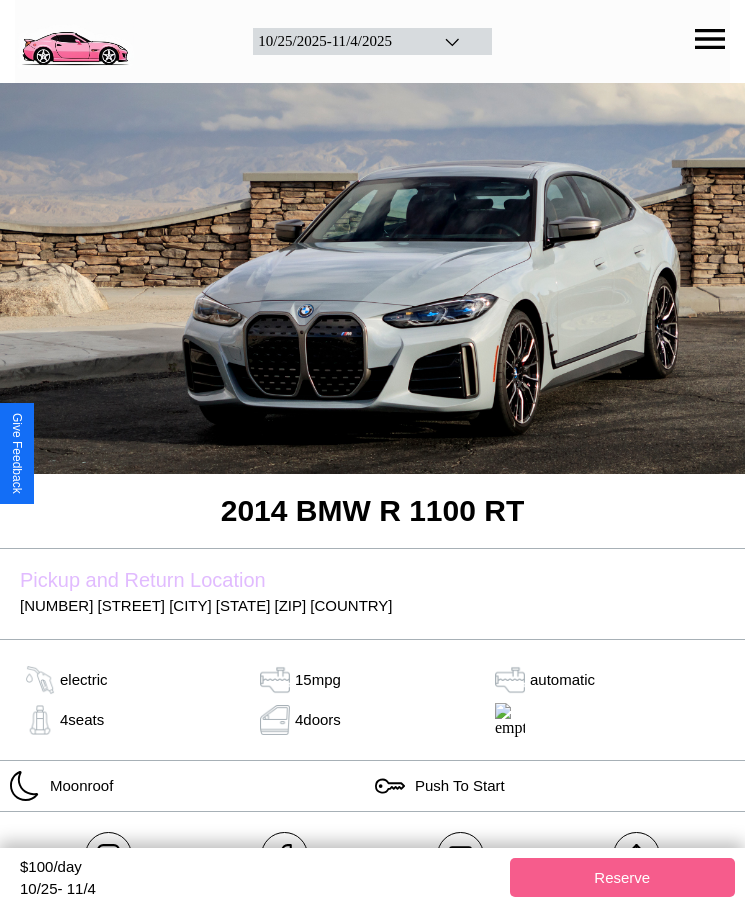 click on "$ 100 /day" at bounding box center [260, 869] 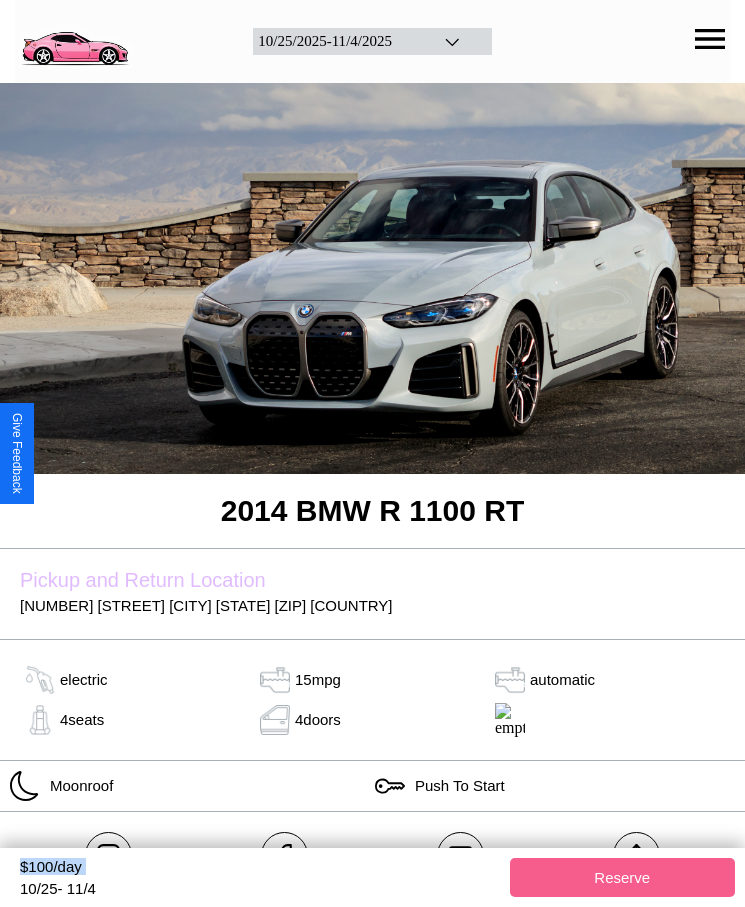 click on "$ 100 /day" at bounding box center [260, 869] 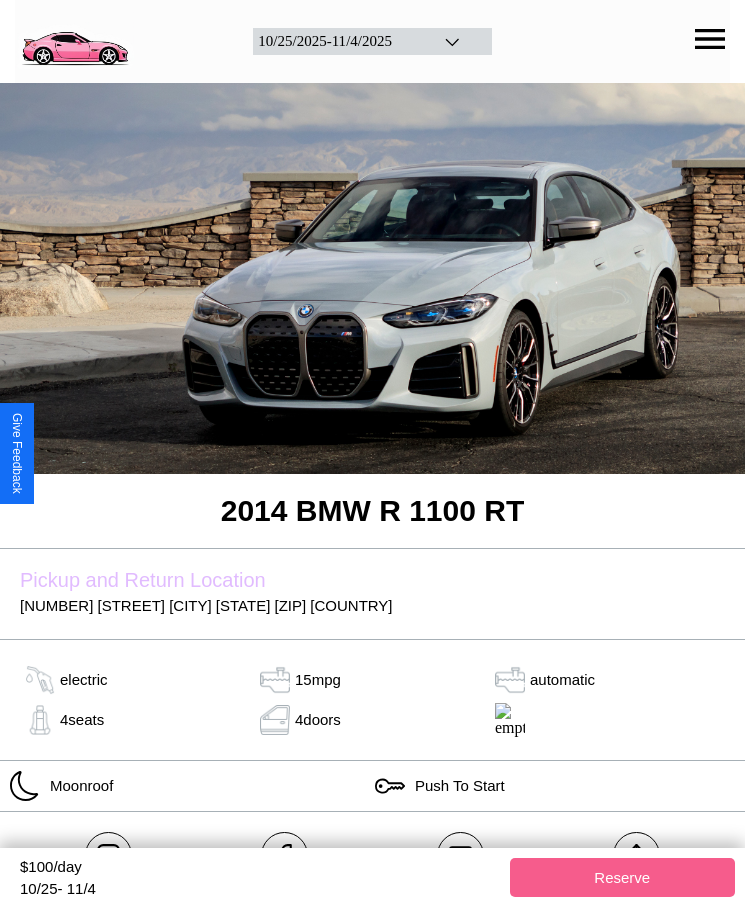click on "$ 100 /day" at bounding box center [260, 869] 